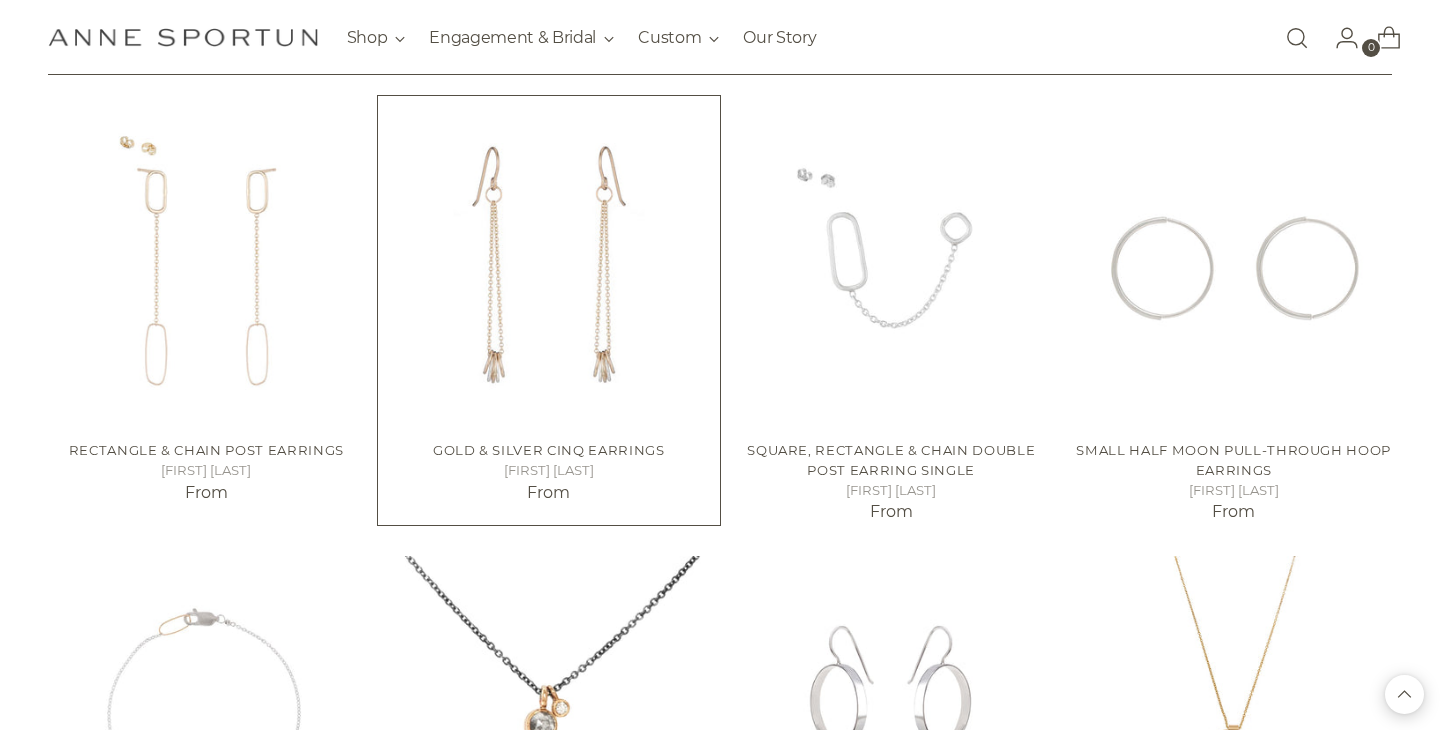 scroll, scrollTop: 3456, scrollLeft: 0, axis: vertical 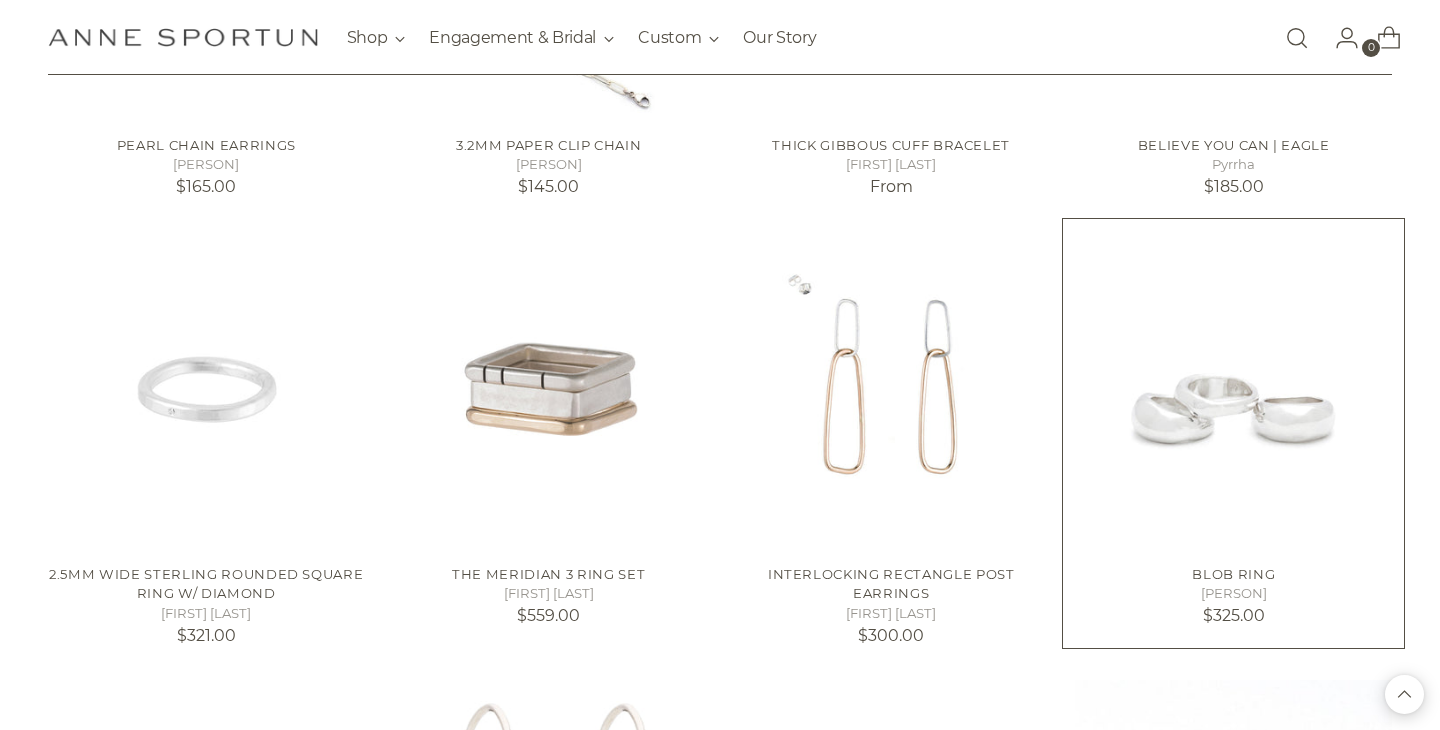 click at bounding box center (1234, 390) 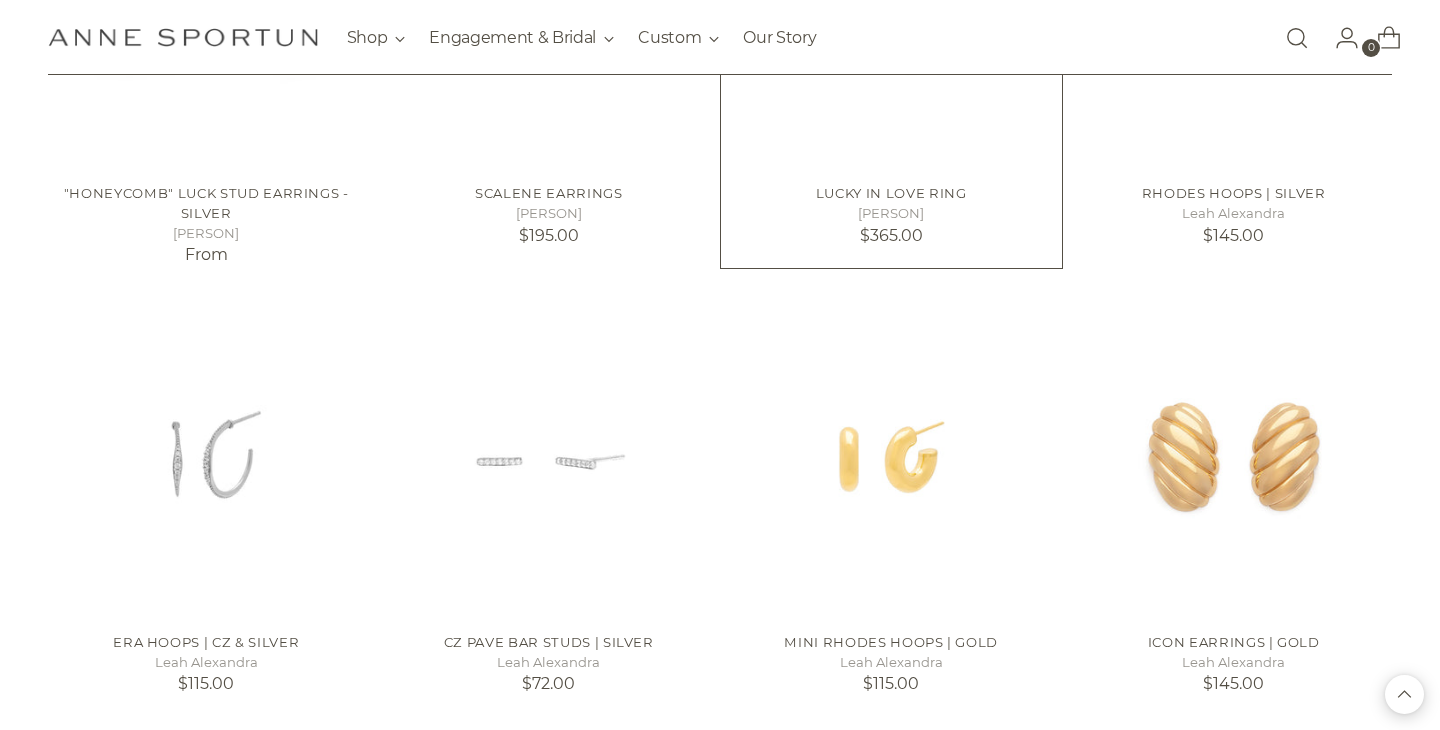 scroll, scrollTop: 6886, scrollLeft: 0, axis: vertical 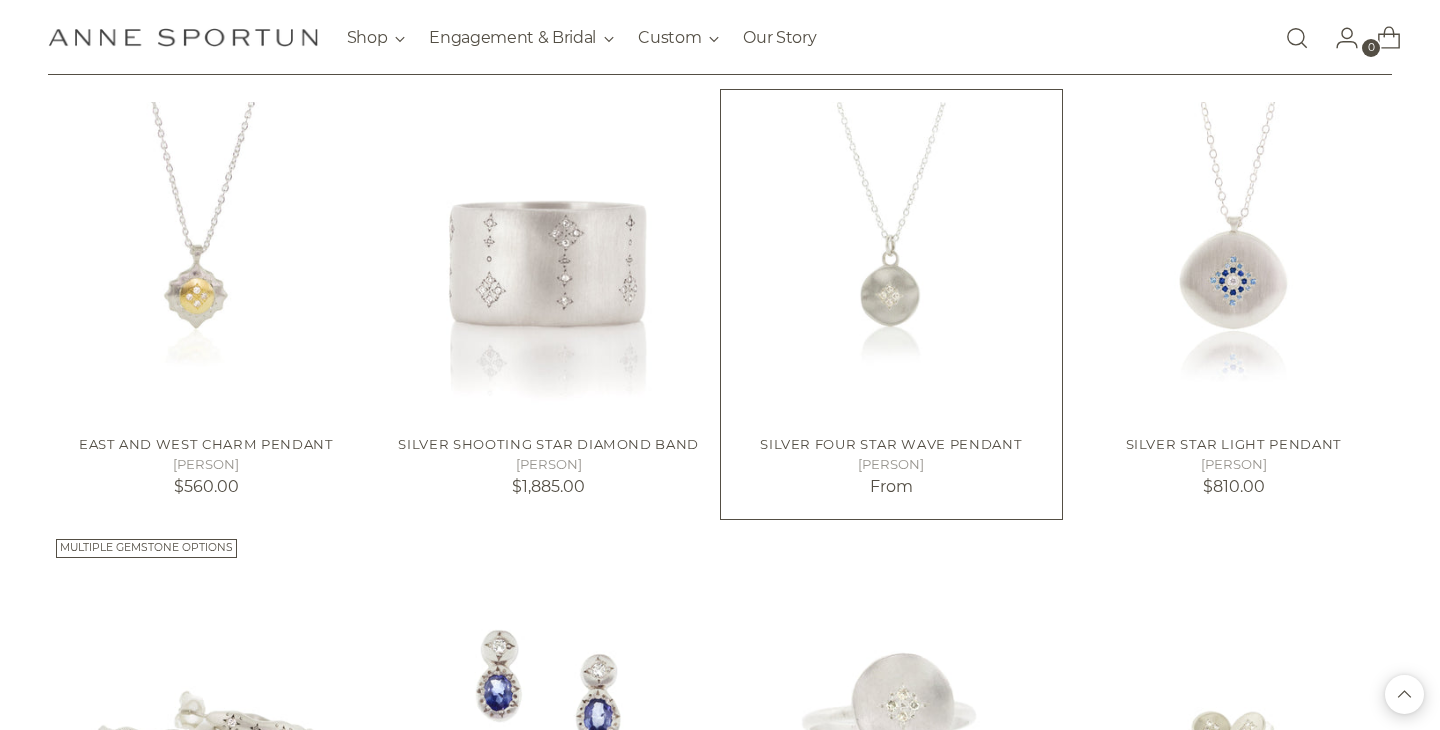 click at bounding box center [0, 0] 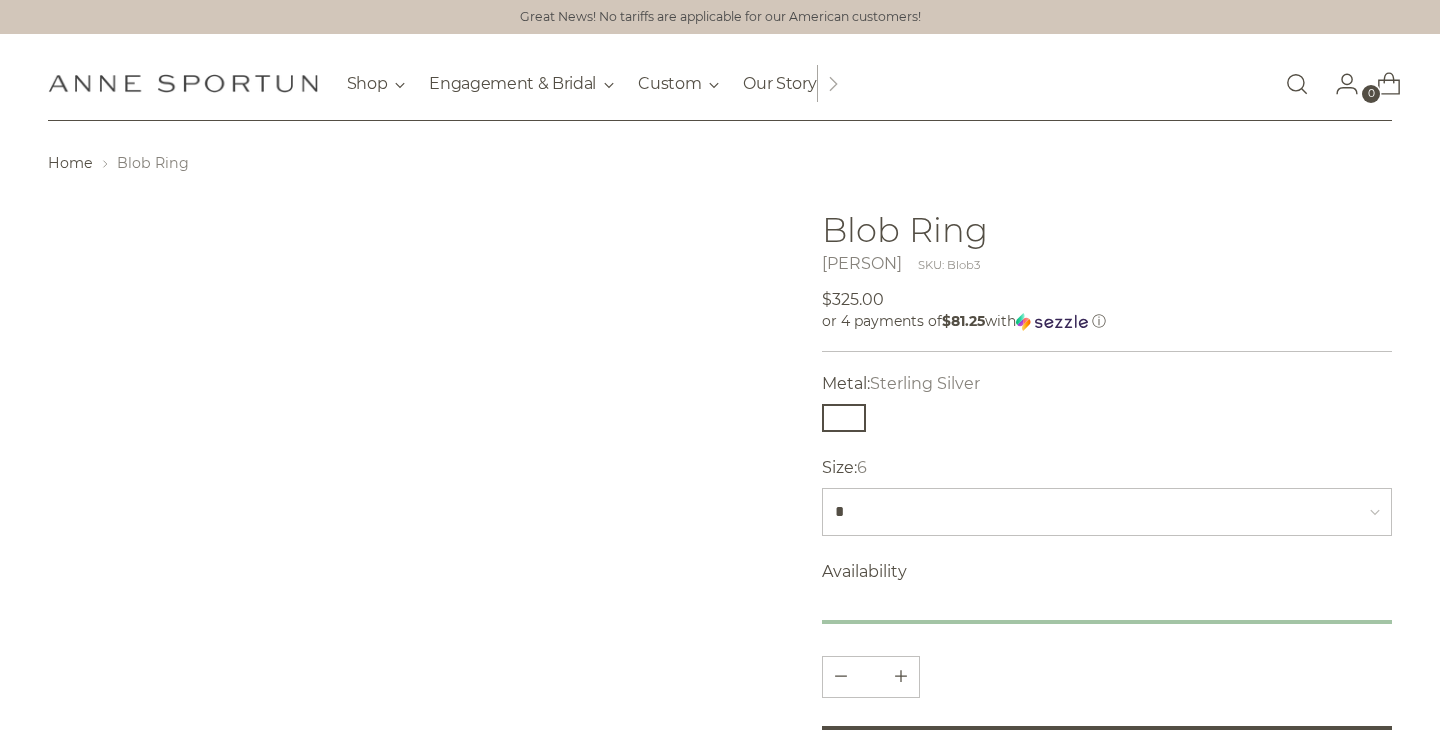 scroll, scrollTop: 0, scrollLeft: 0, axis: both 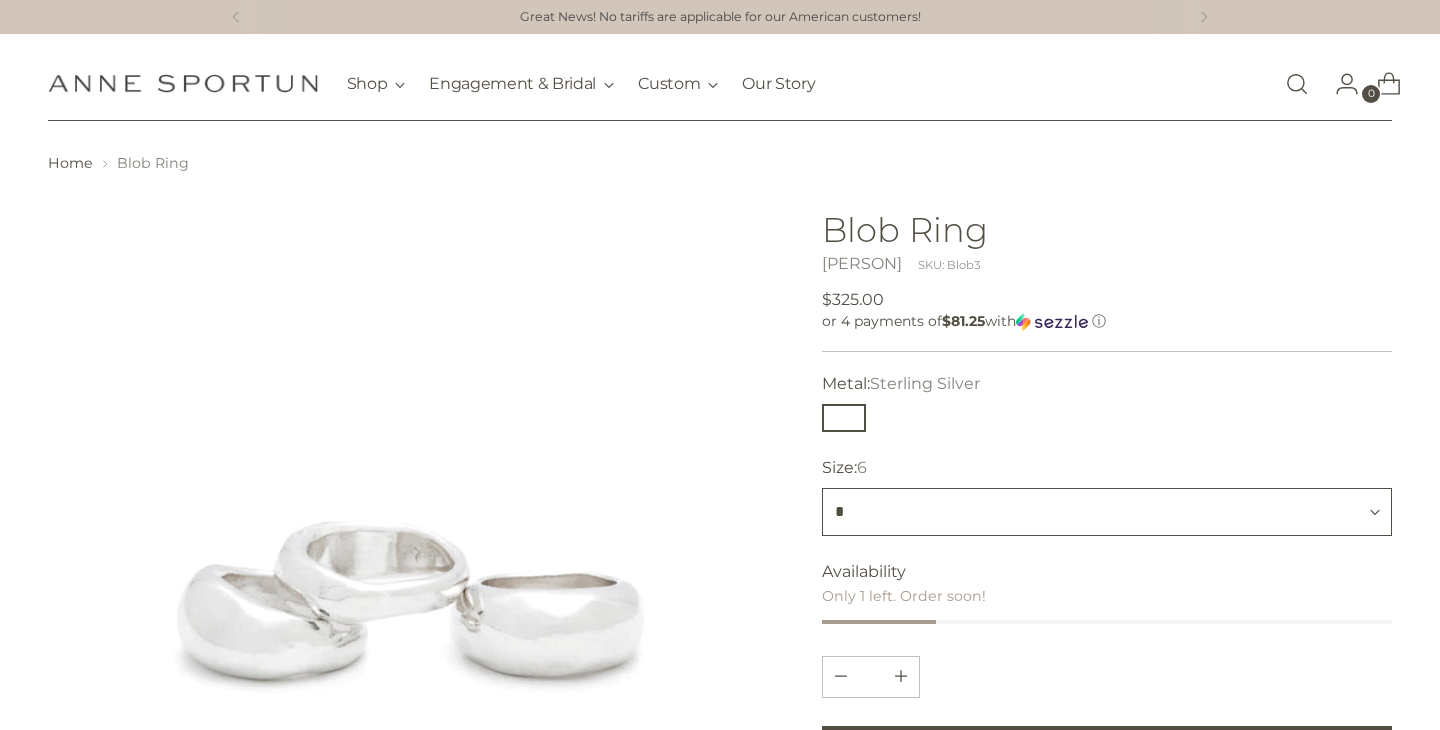 click on "*" at bounding box center [1107, 512] 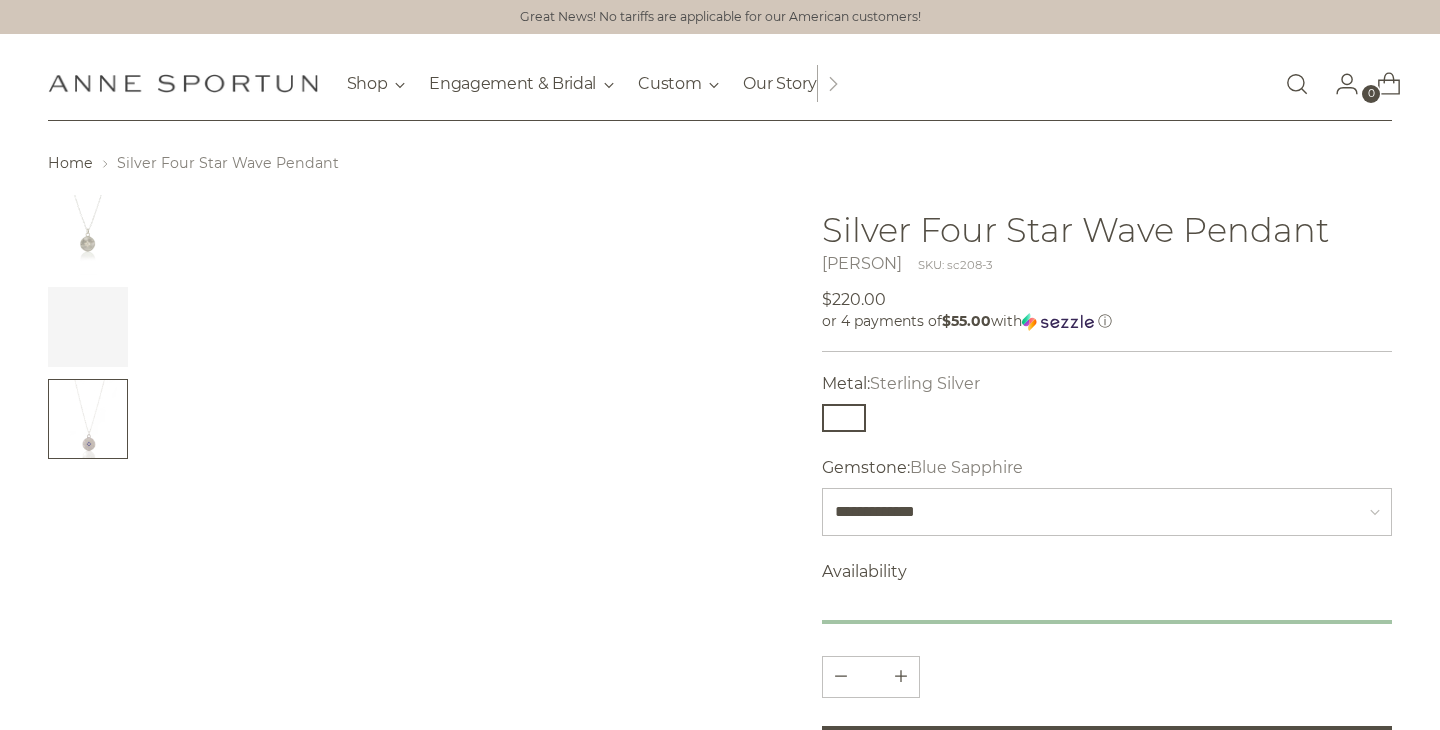 scroll, scrollTop: 0, scrollLeft: 0, axis: both 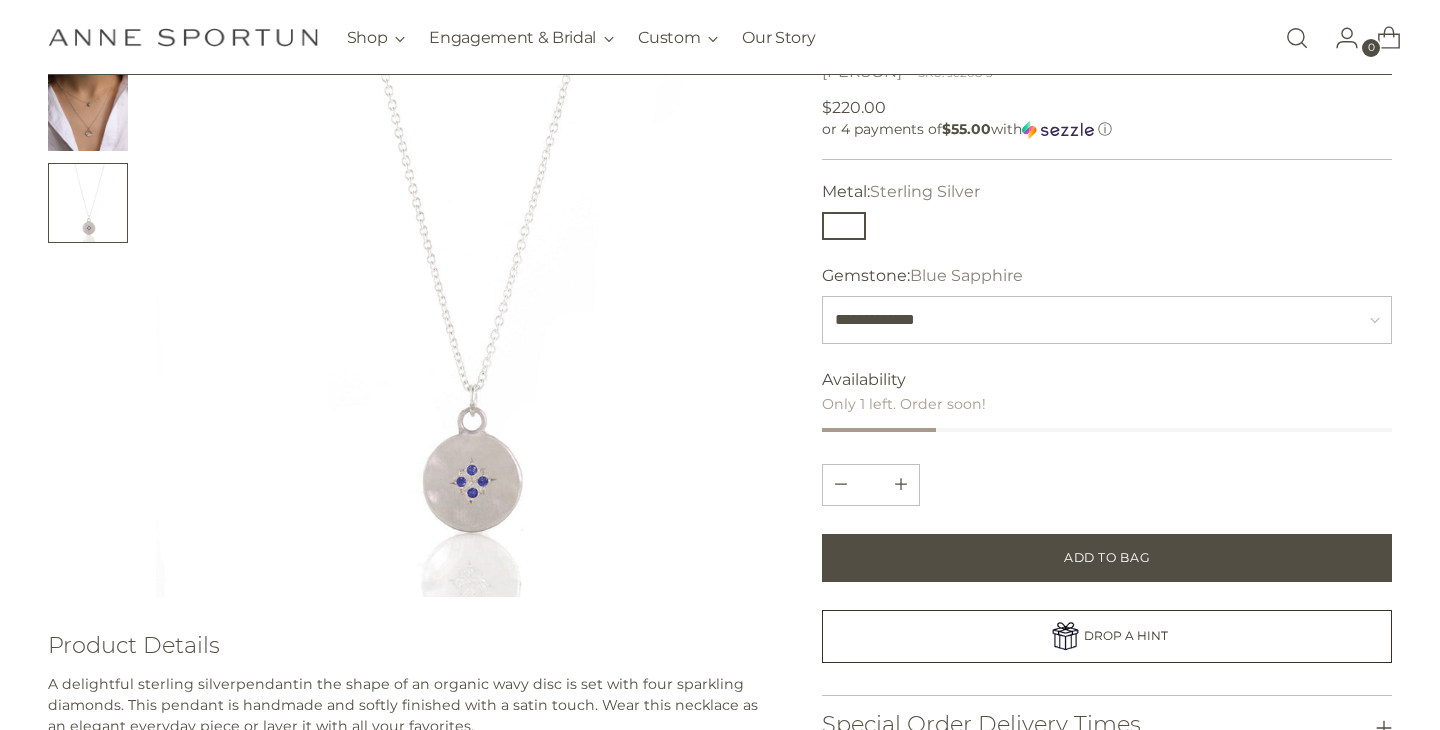 click at bounding box center [88, 203] 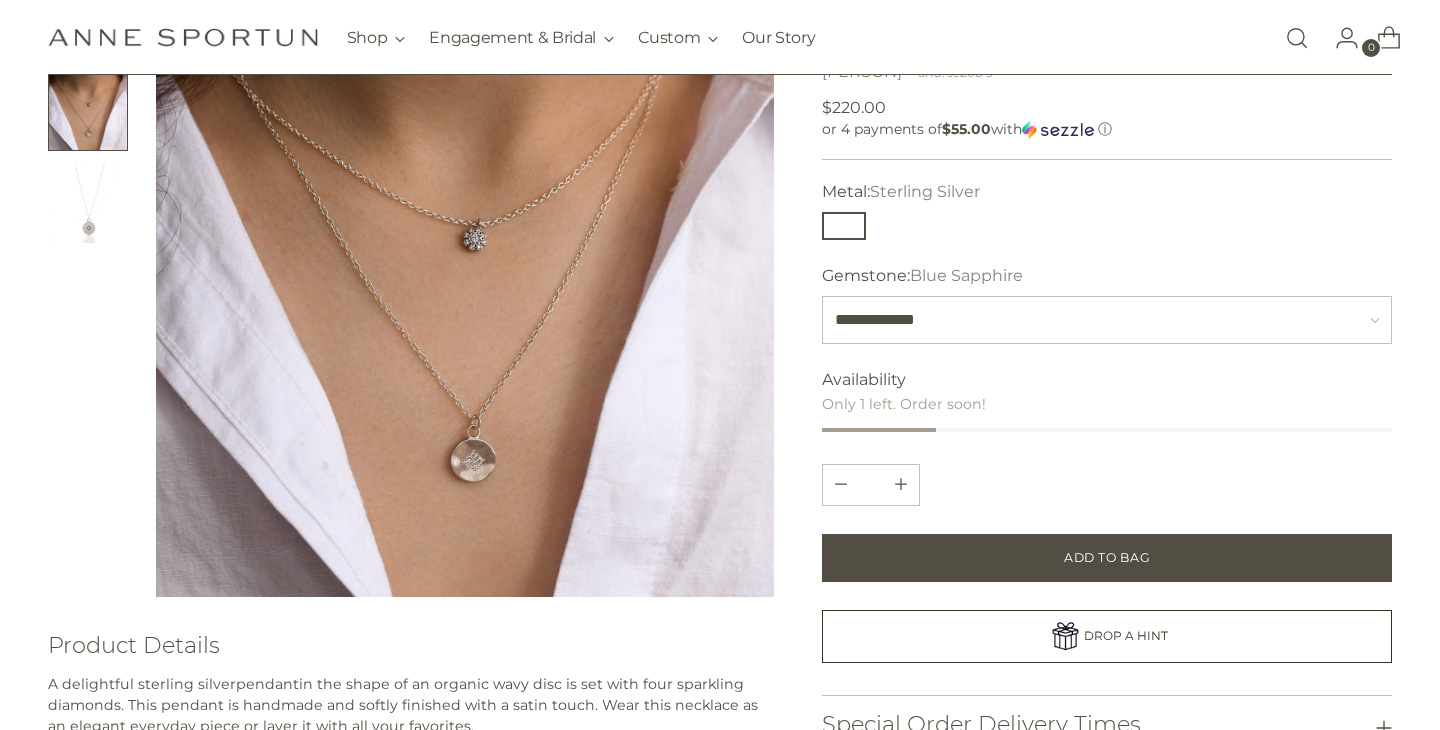 click at bounding box center (465, 288) 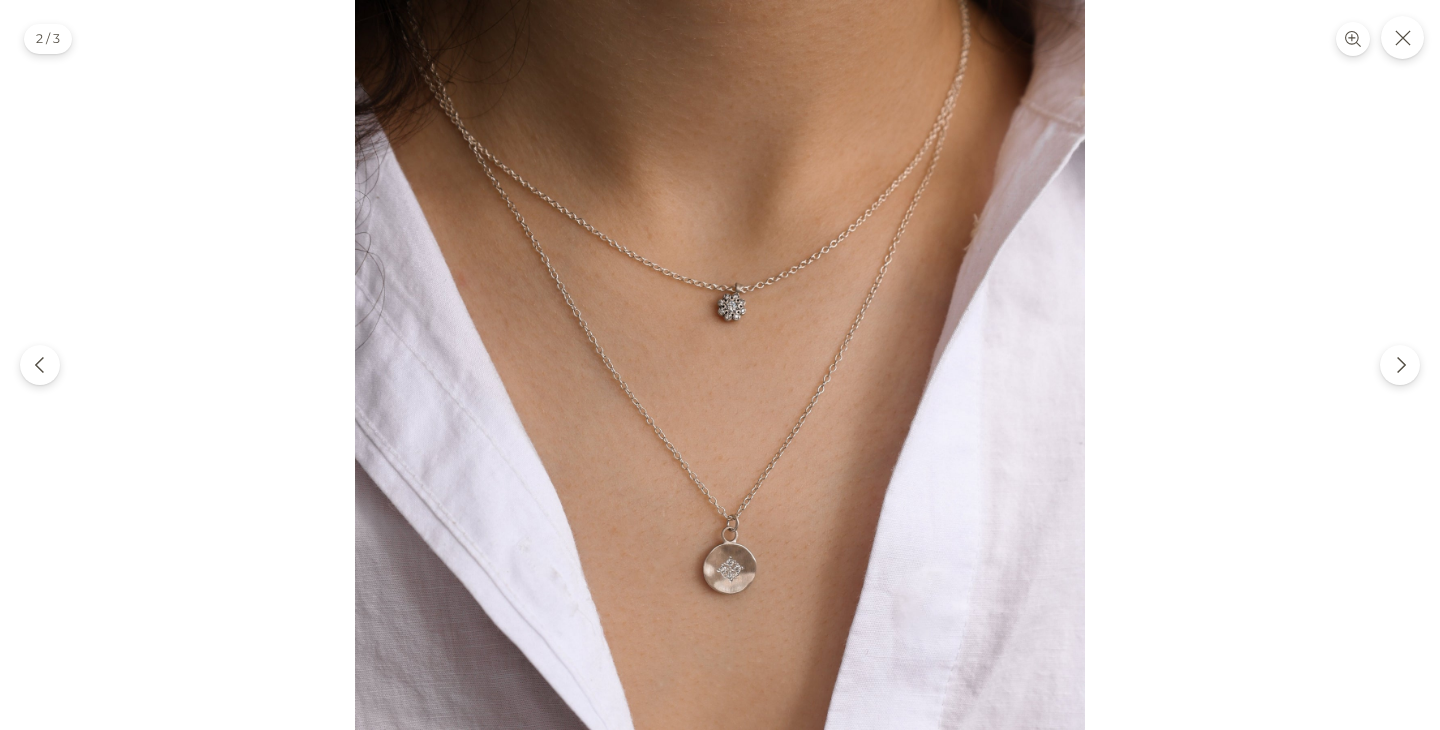 click at bounding box center [720, 365] 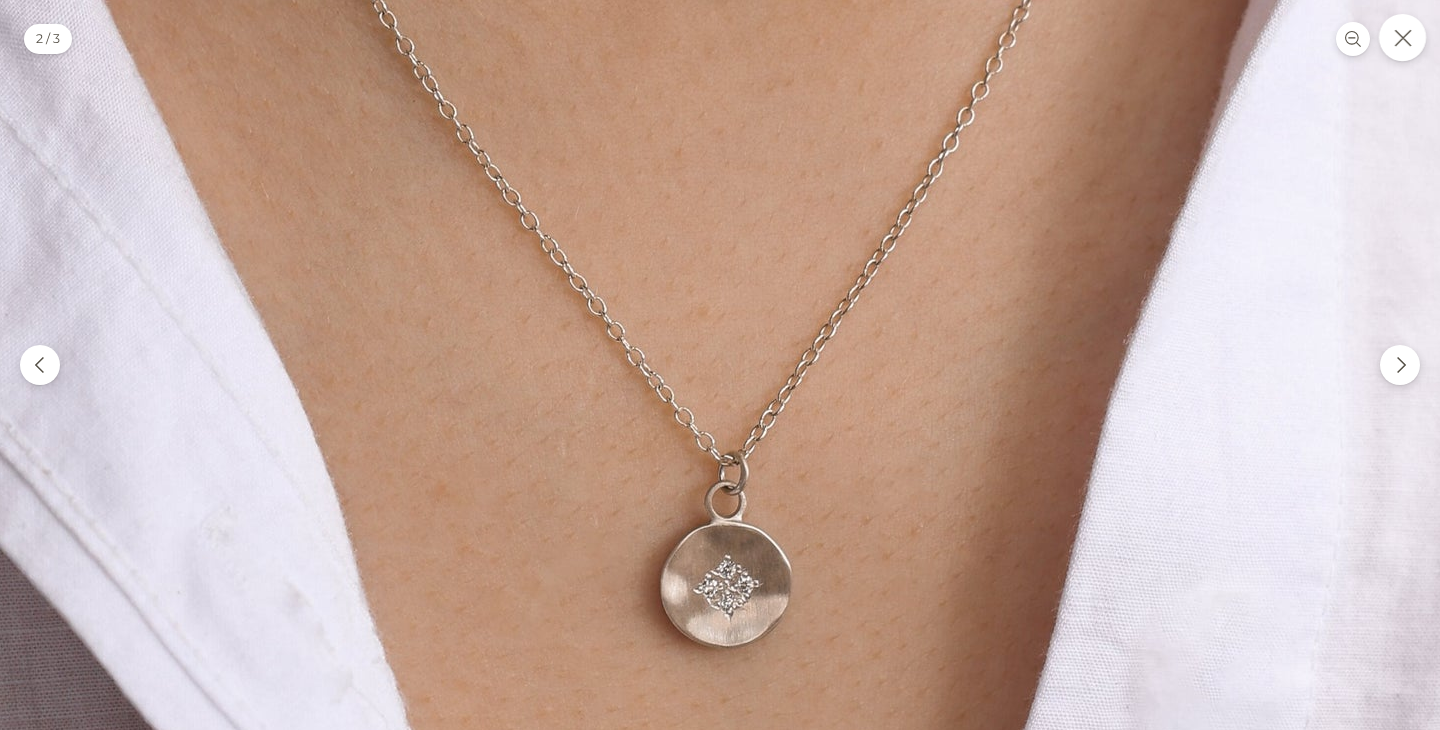click at bounding box center [1403, 38] 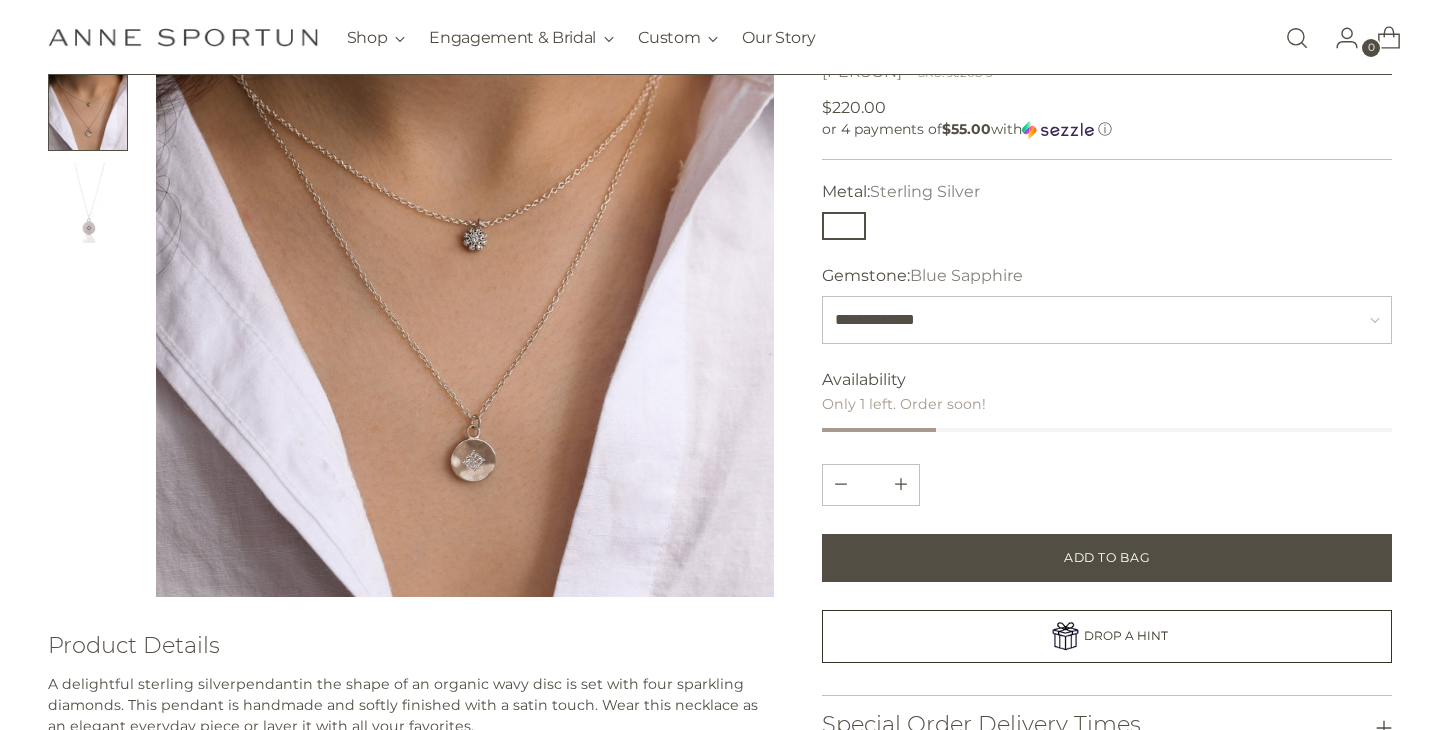 scroll, scrollTop: 0, scrollLeft: 0, axis: both 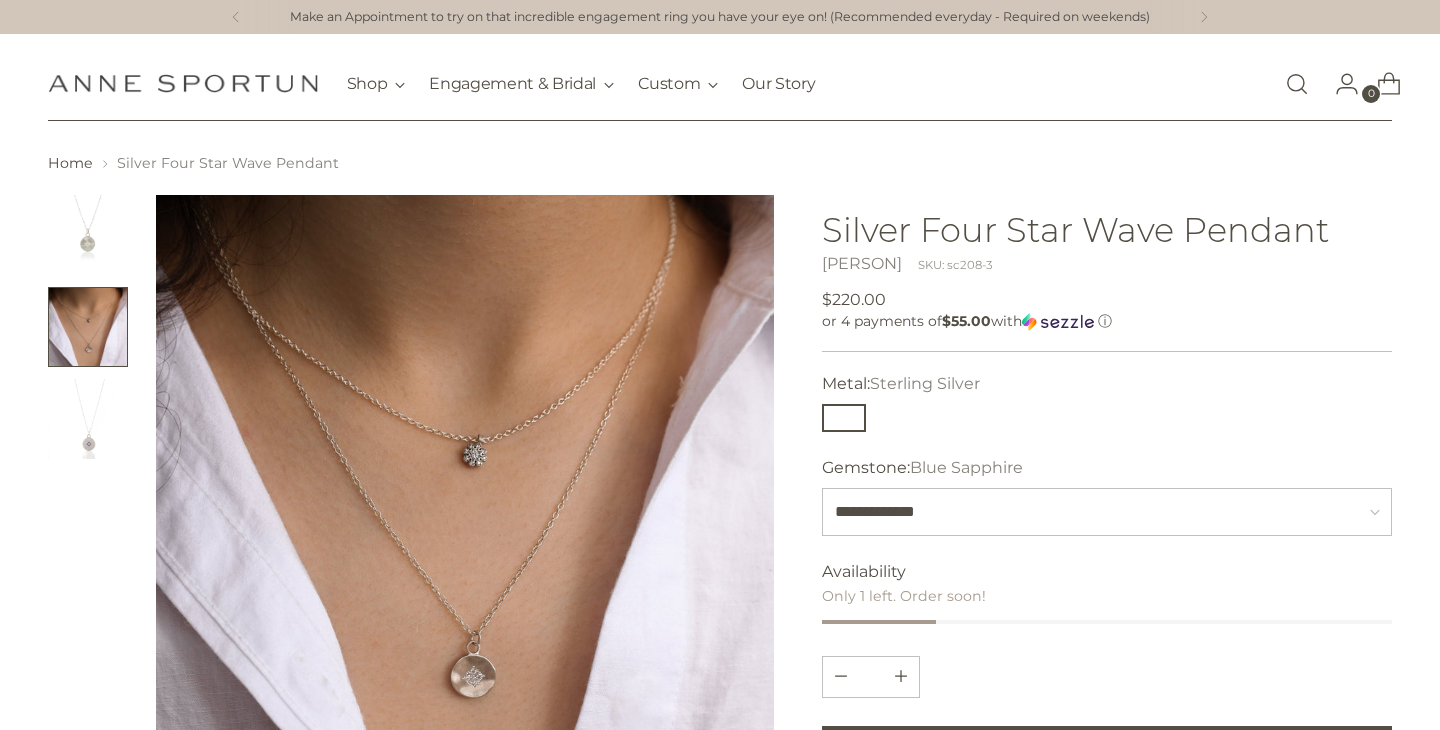 click on "[PERSON]" at bounding box center [862, 263] 